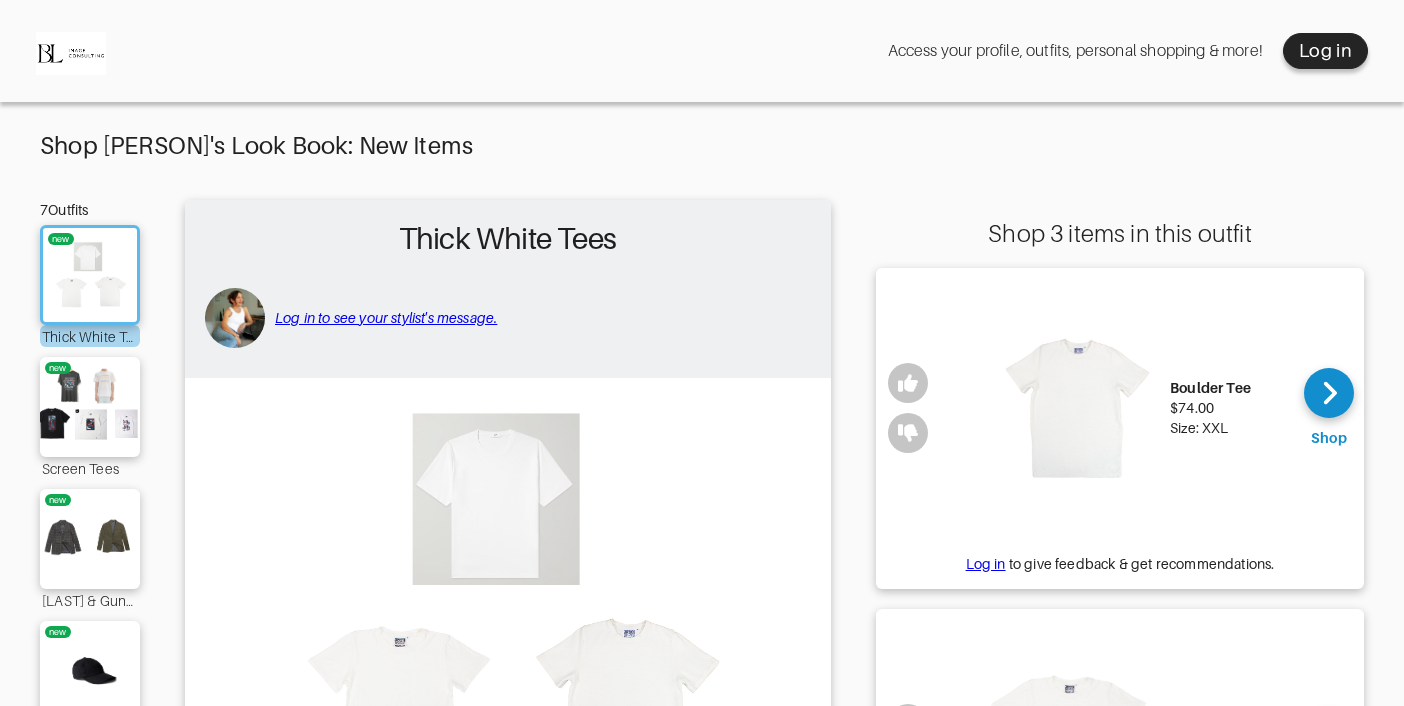 scroll, scrollTop: 0, scrollLeft: 0, axis: both 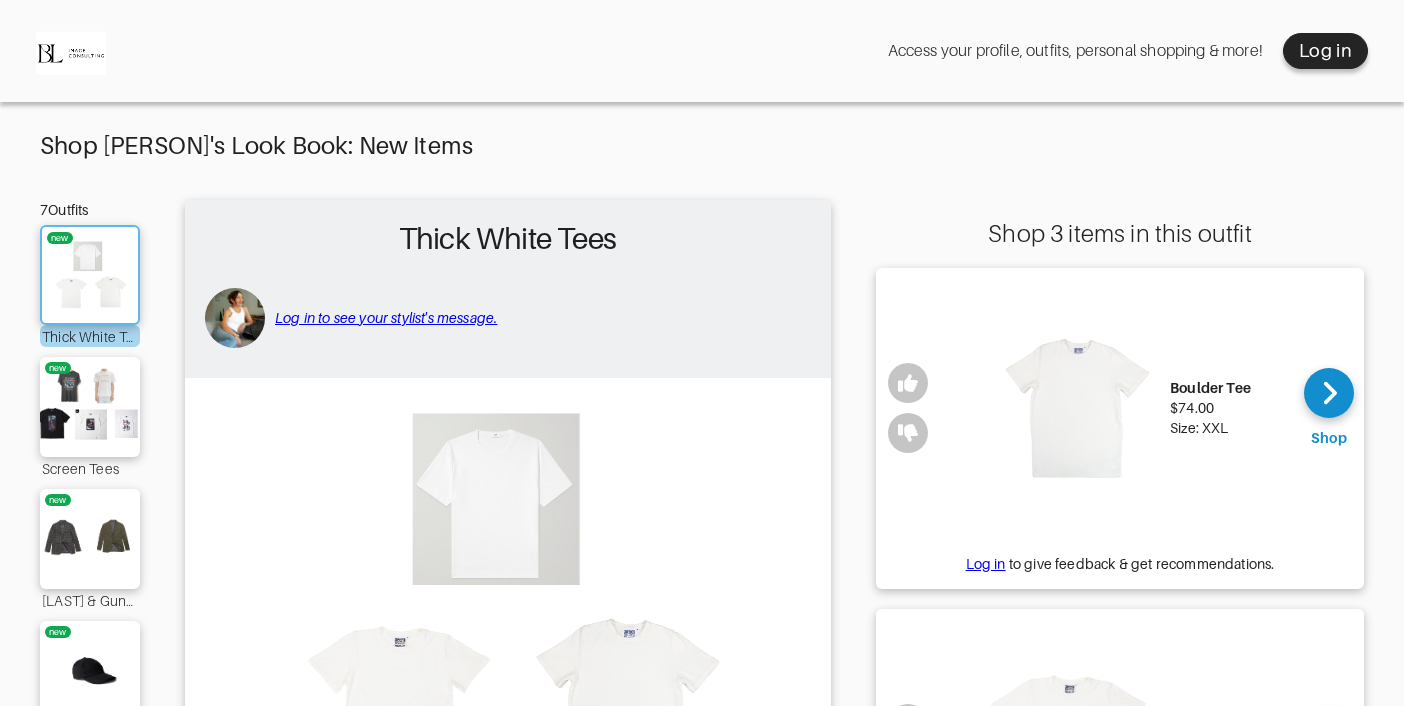 click at bounding box center [90, 275] 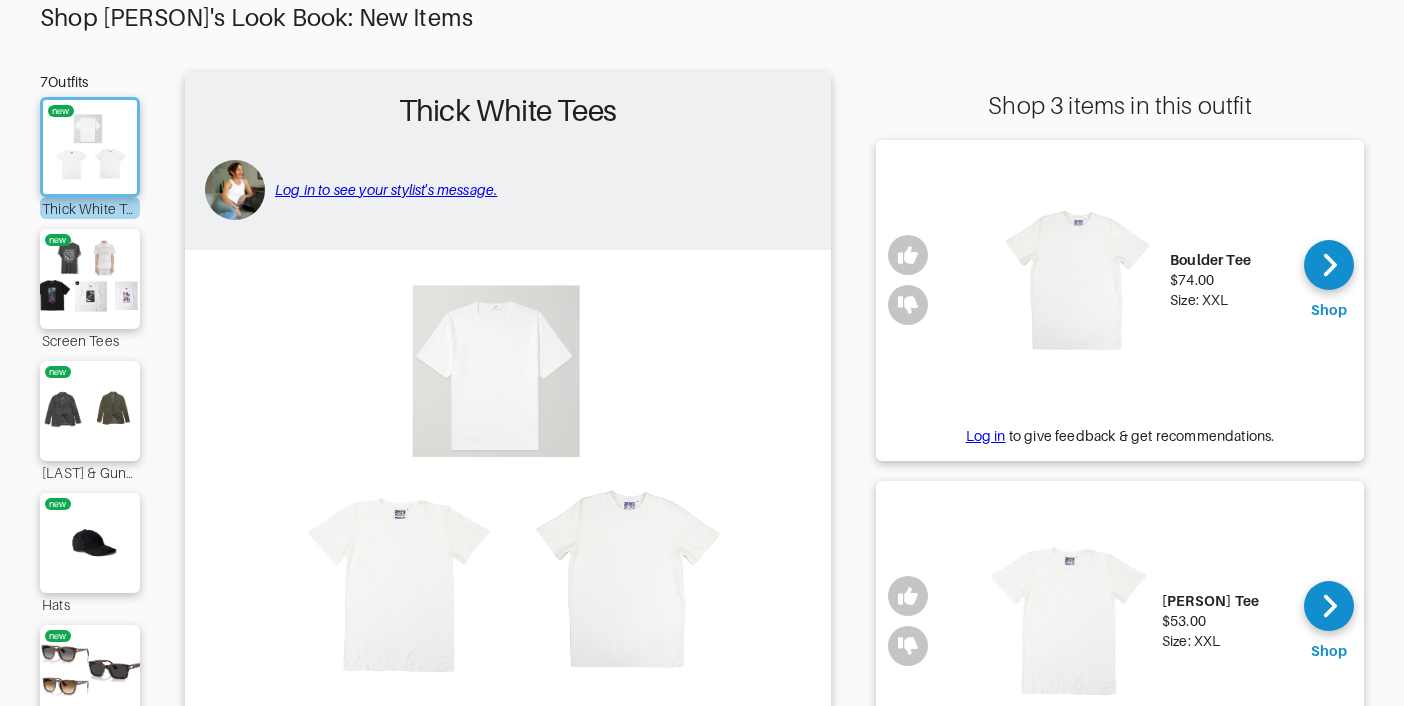 scroll, scrollTop: 134, scrollLeft: 0, axis: vertical 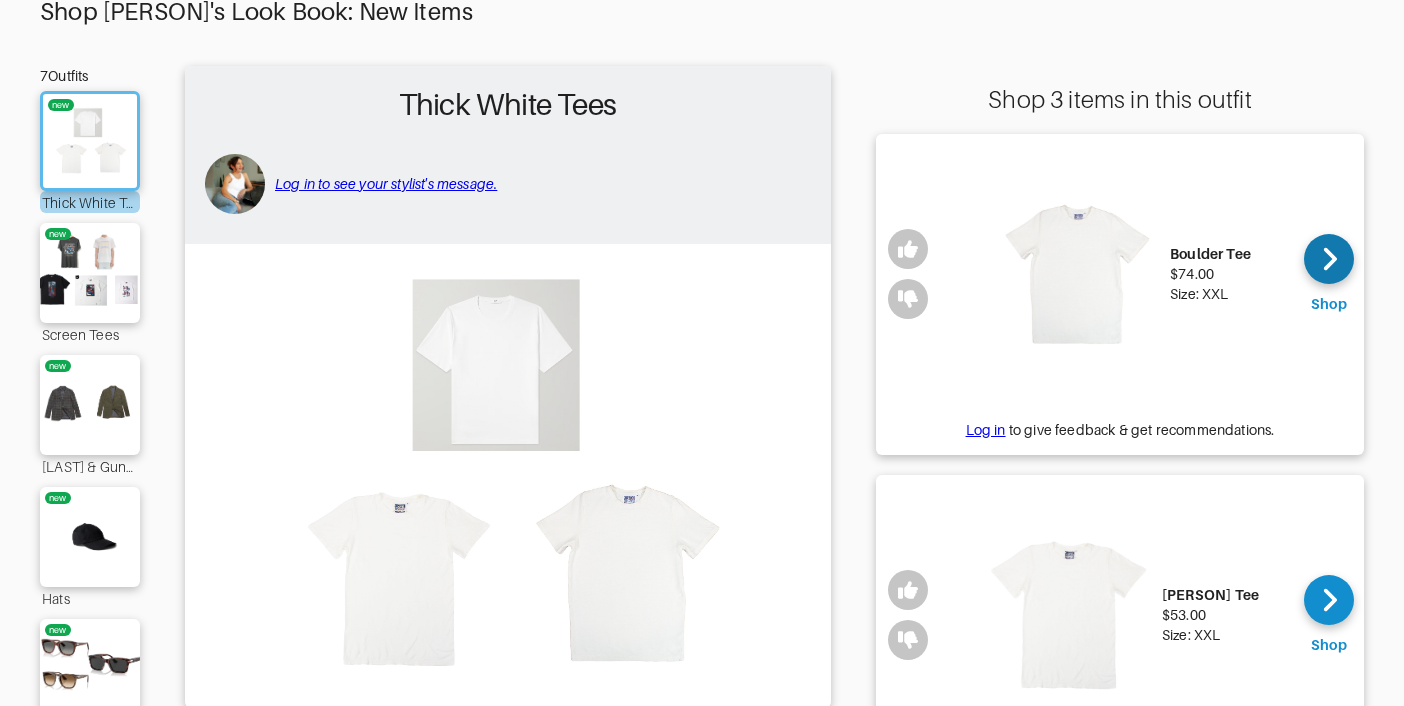click 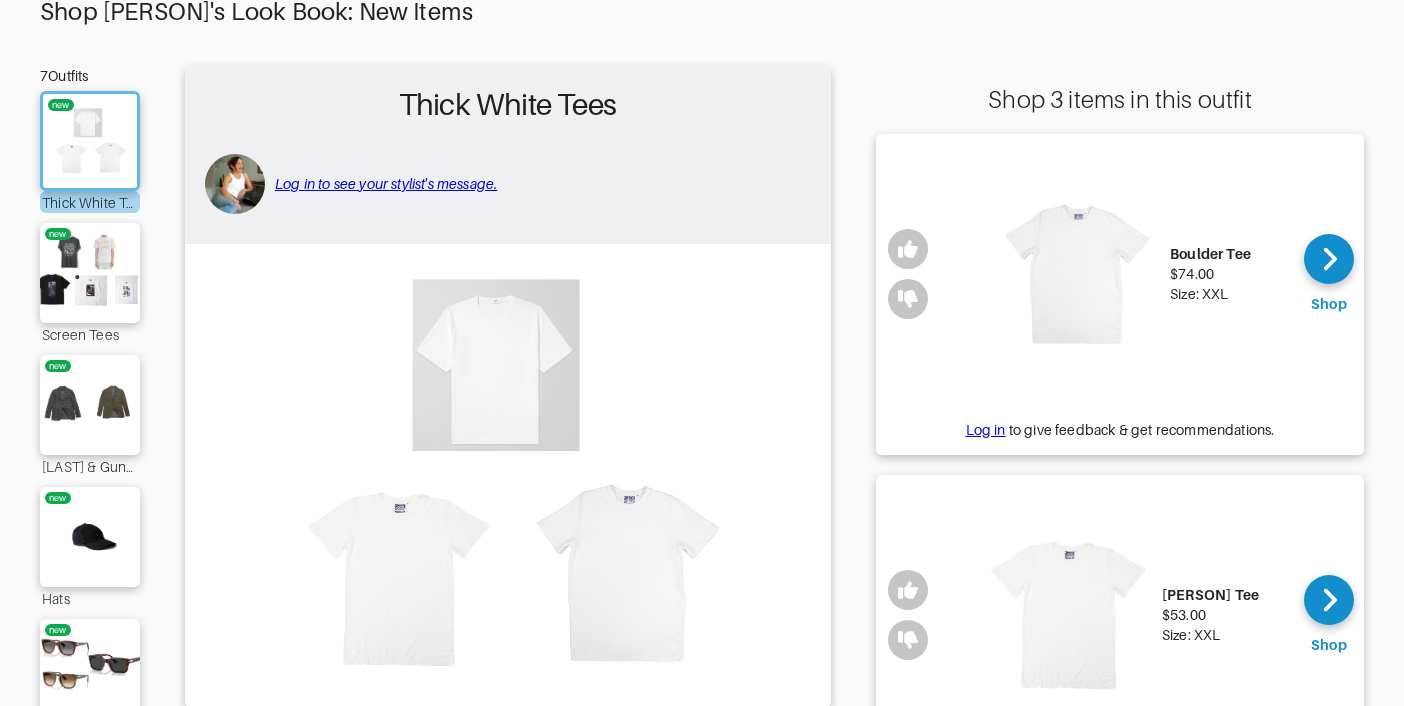 click at bounding box center (508, 474) 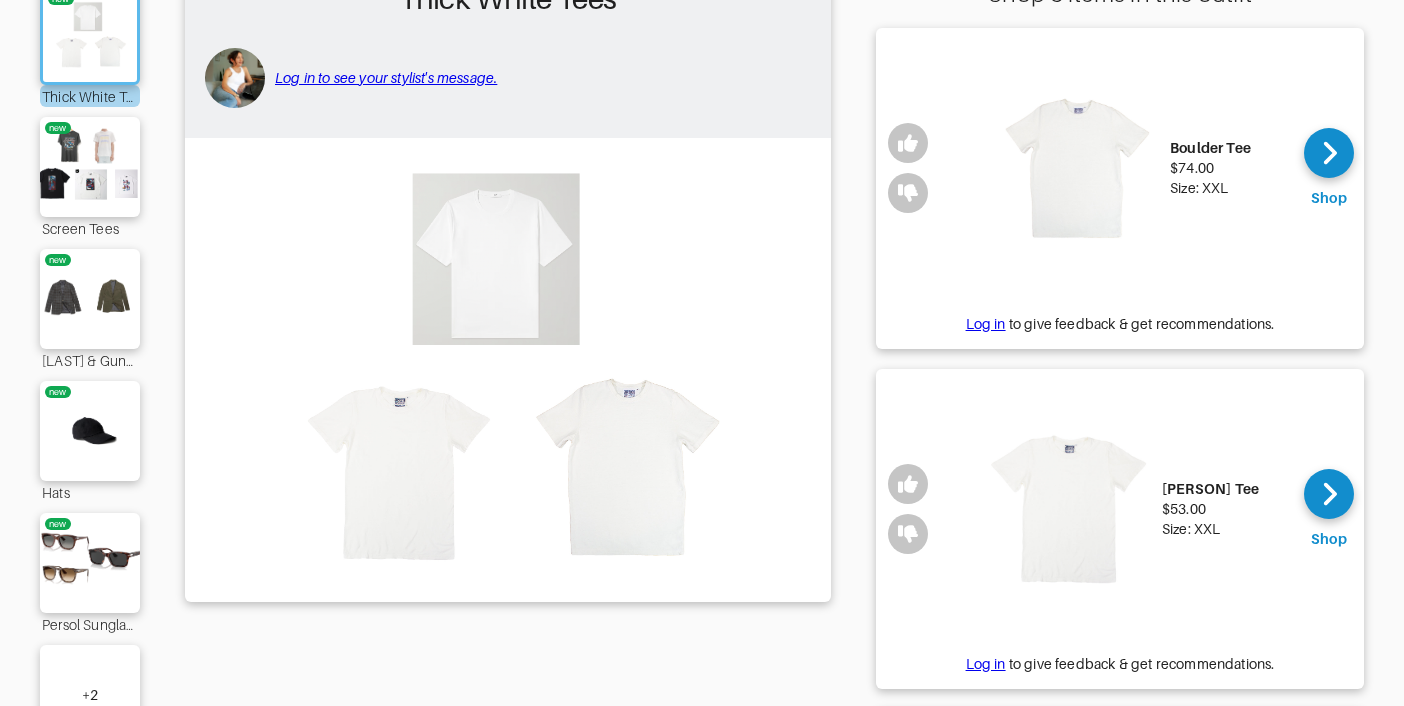 scroll, scrollTop: 256, scrollLeft: 0, axis: vertical 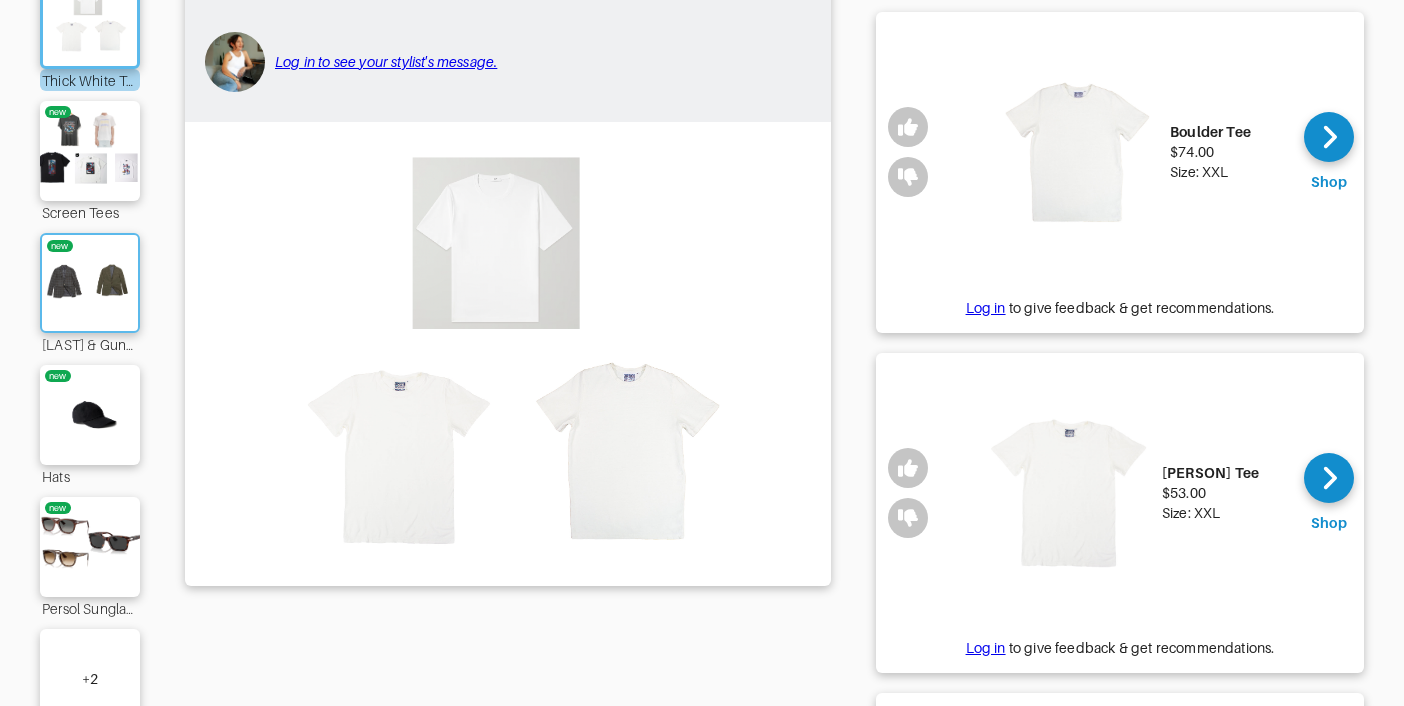 click at bounding box center [90, 283] 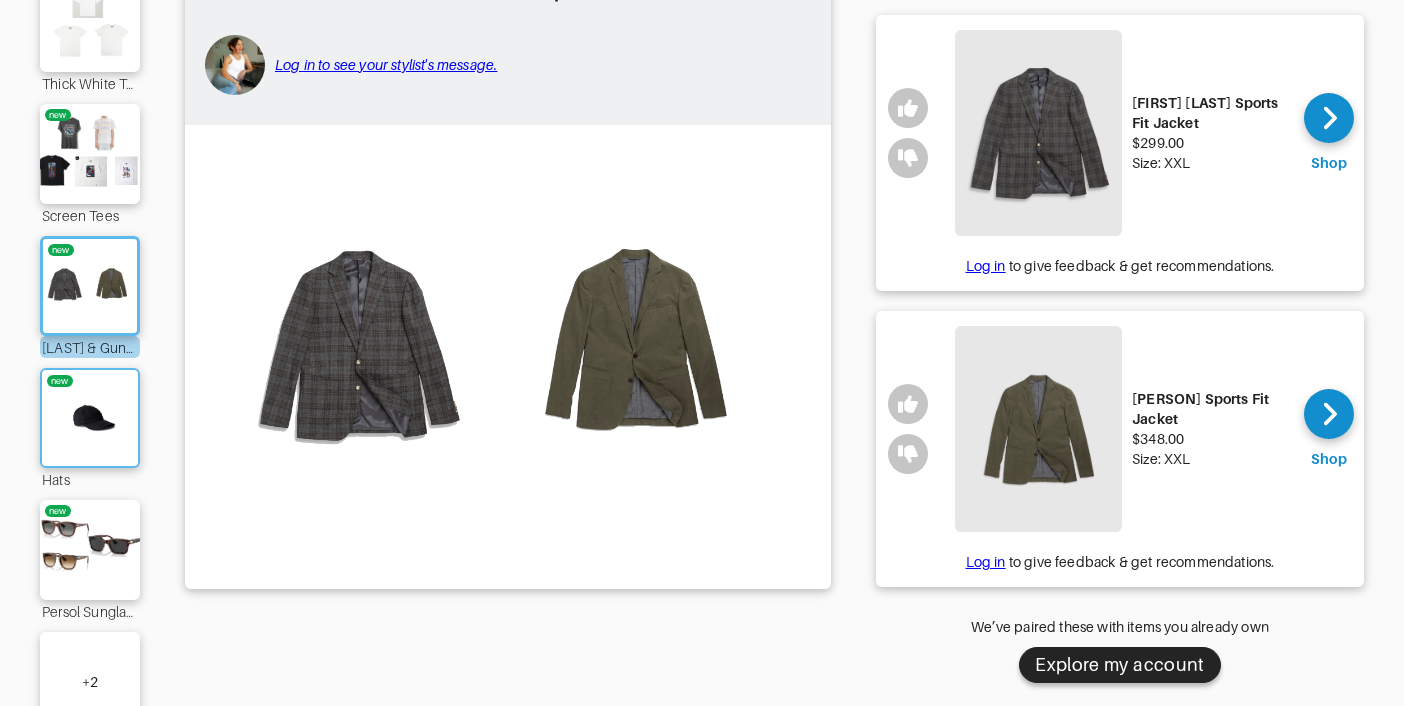 click at bounding box center (90, 418) 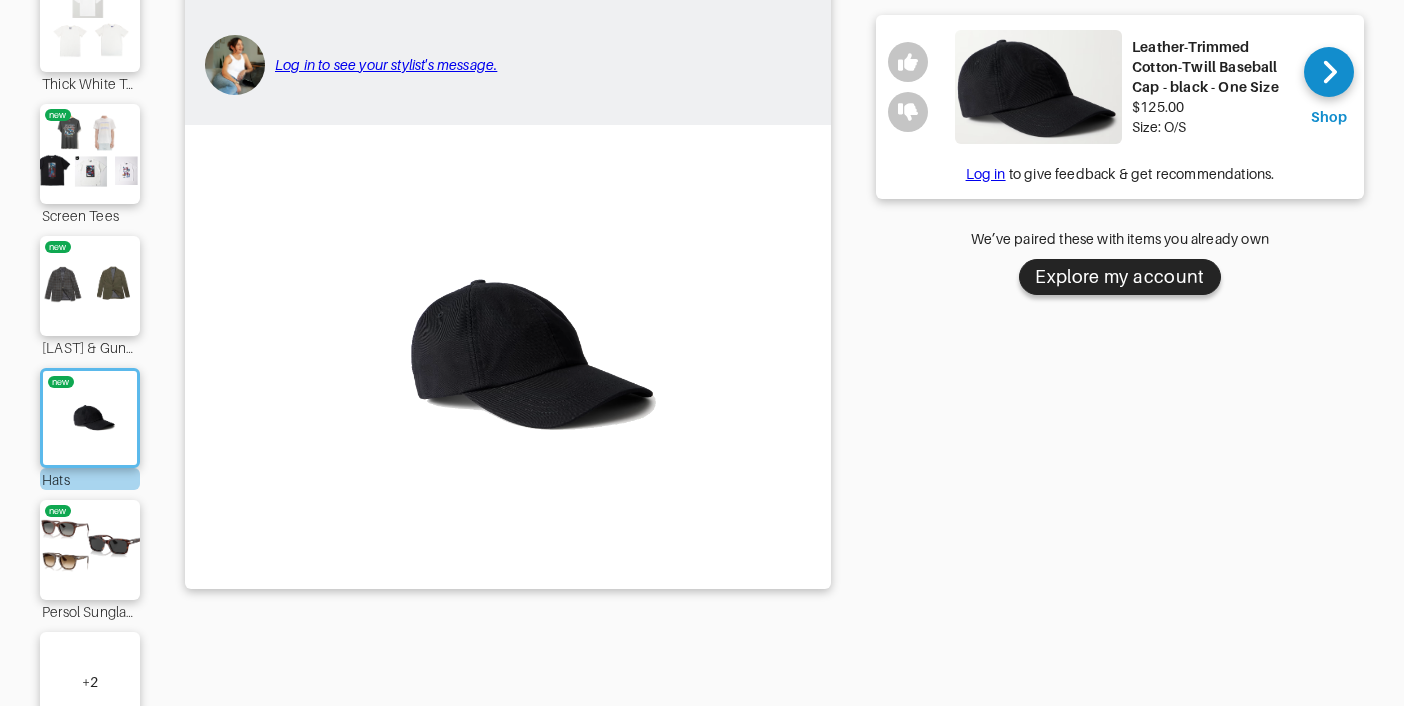 click at bounding box center [1038, 87] 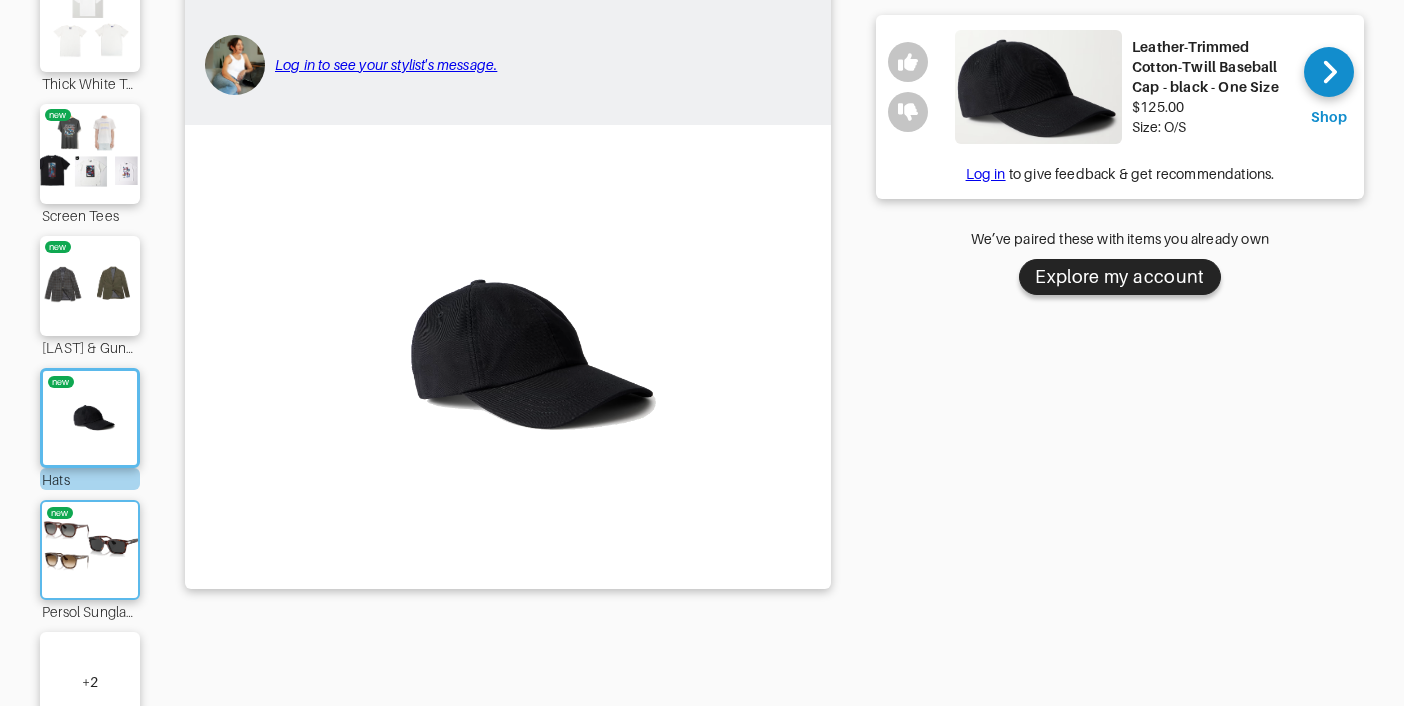 click at bounding box center [90, 550] 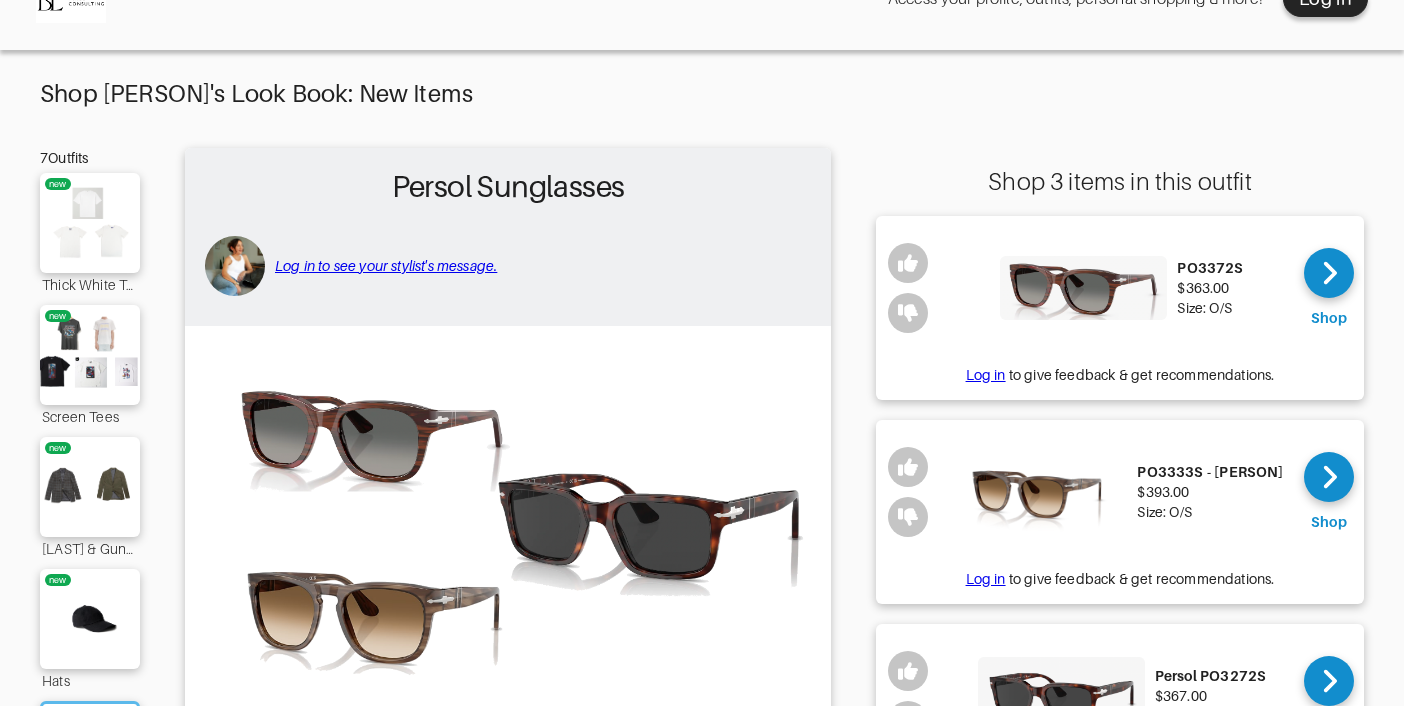 scroll, scrollTop: 49, scrollLeft: 0, axis: vertical 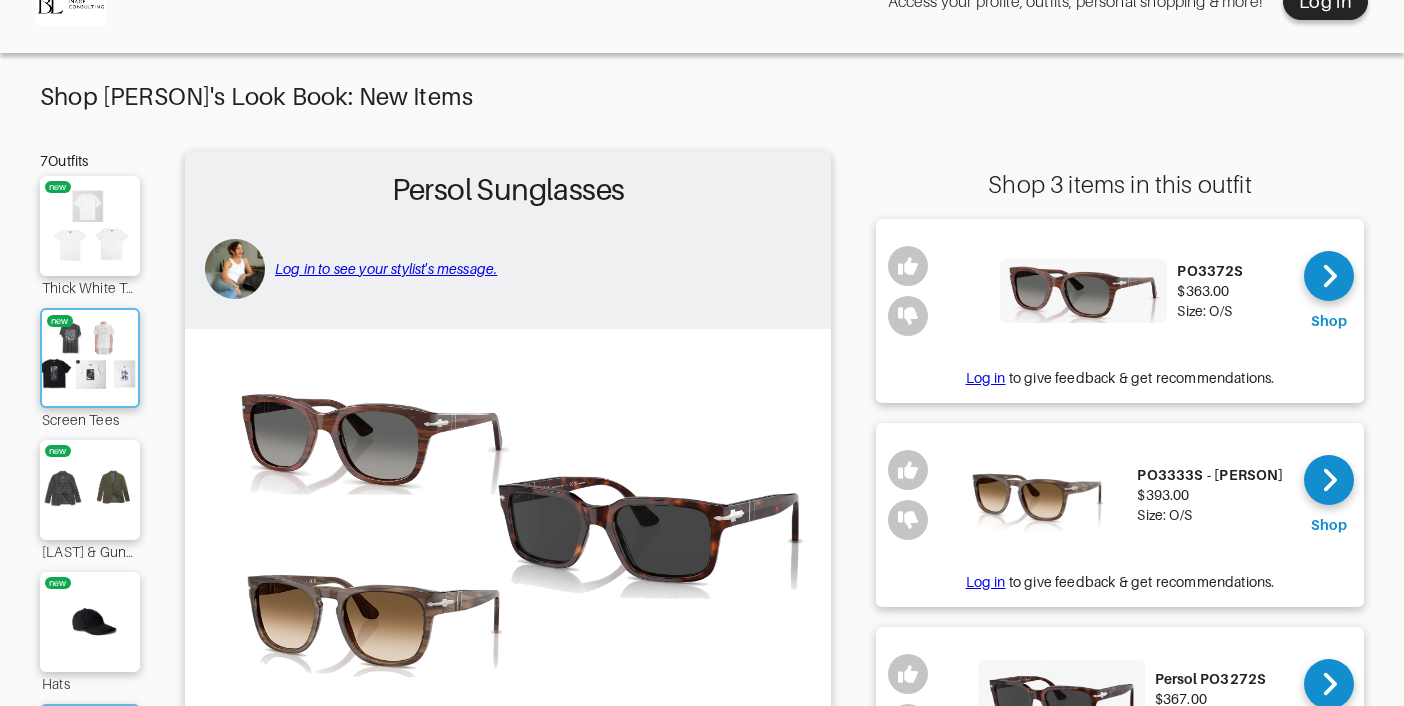 click at bounding box center (90, 358) 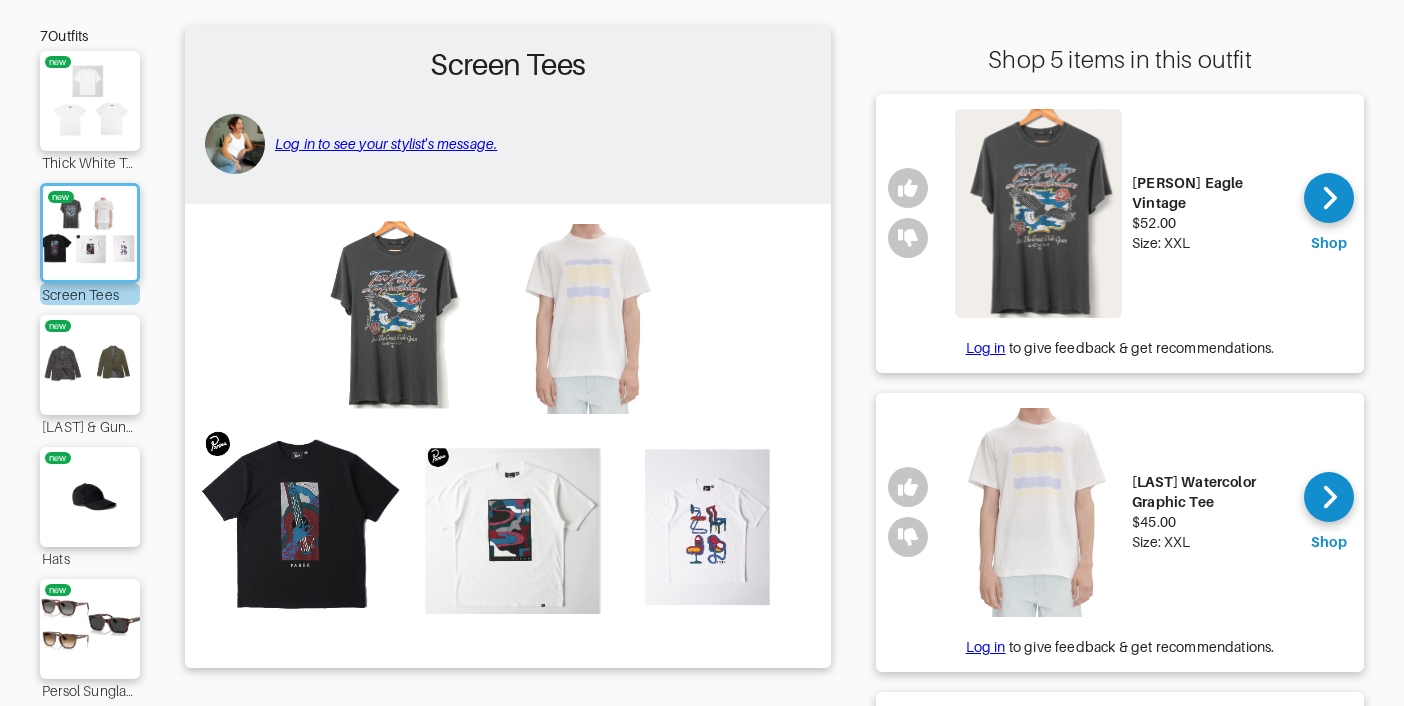 scroll, scrollTop: 199, scrollLeft: 0, axis: vertical 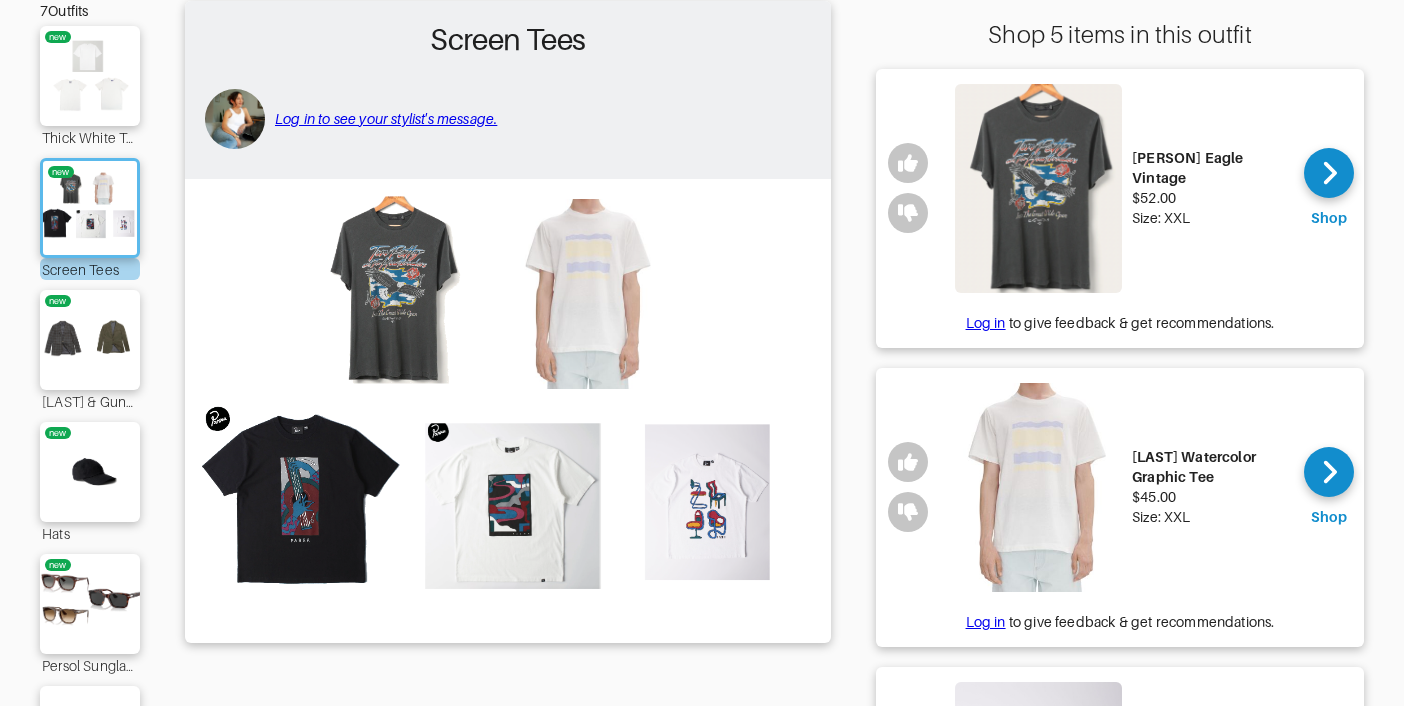 click at bounding box center (508, 409) 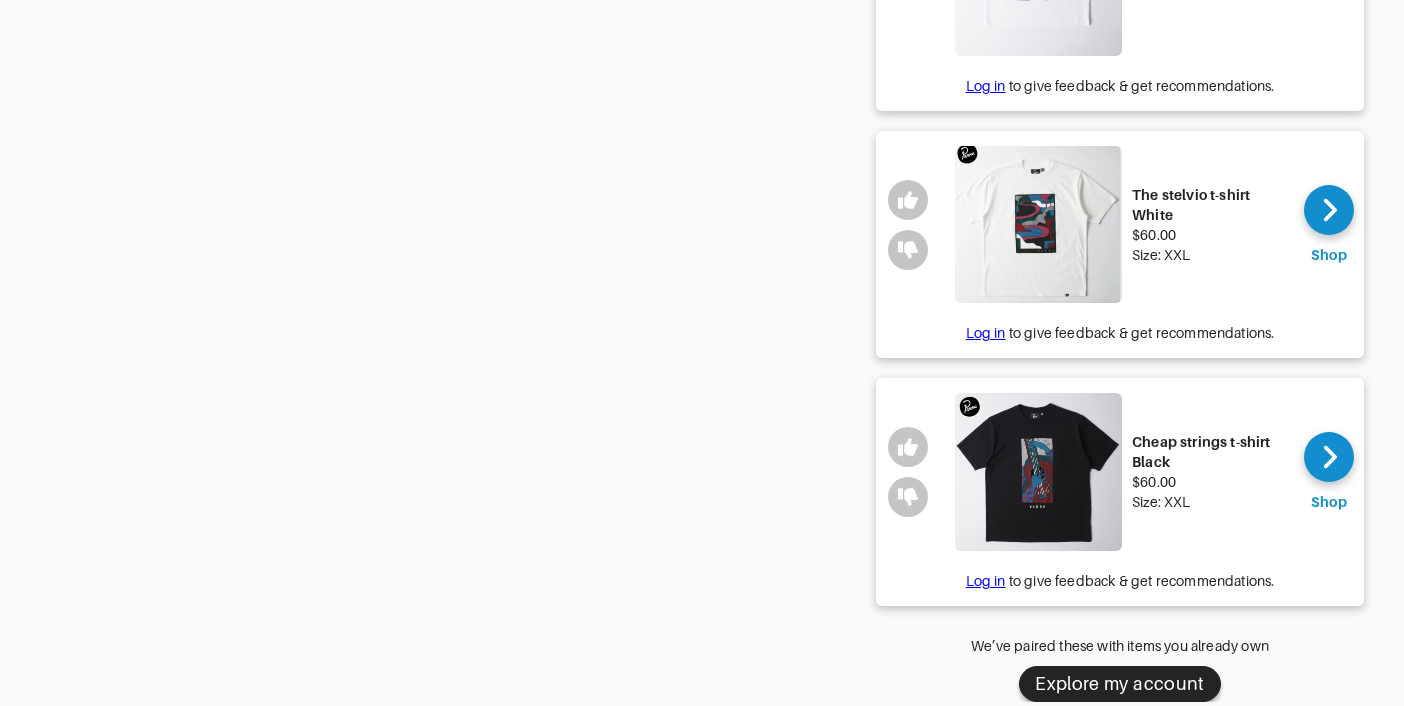 scroll, scrollTop: 1031, scrollLeft: 0, axis: vertical 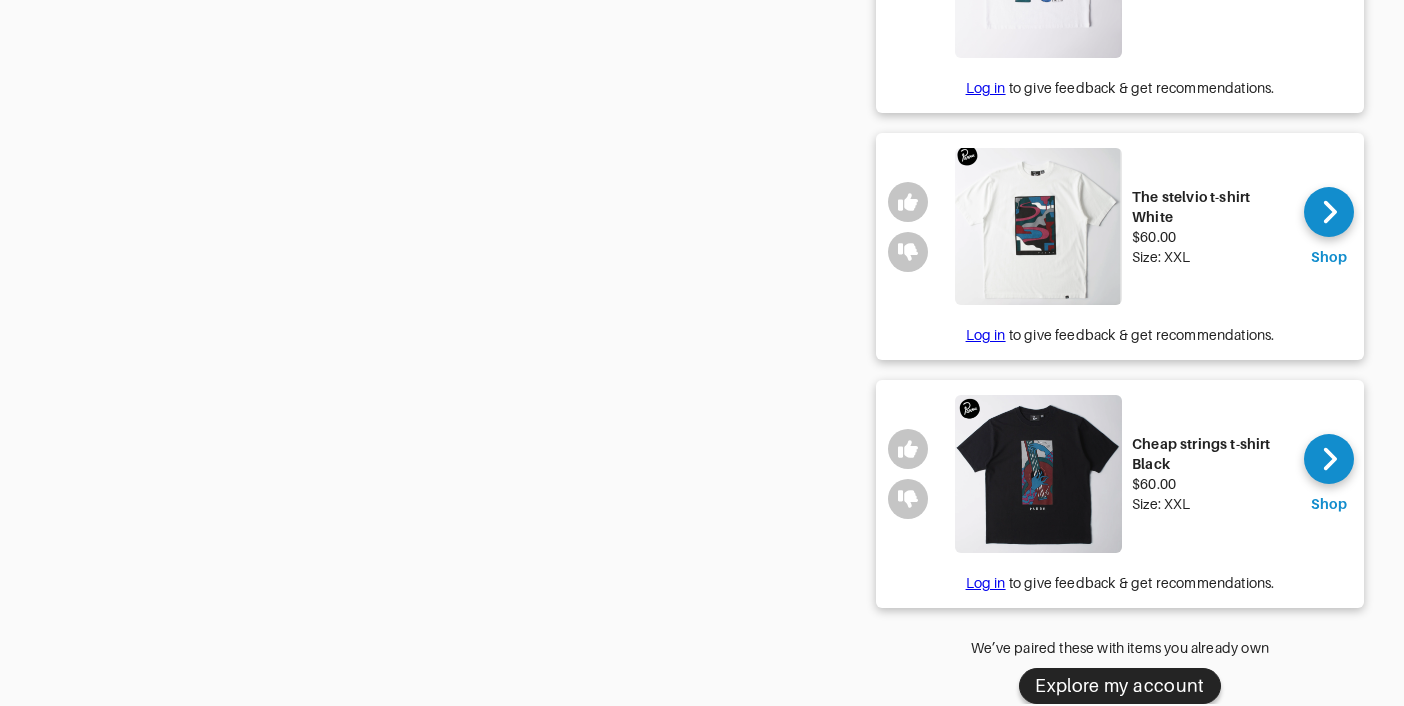 click at bounding box center [1038, 226] 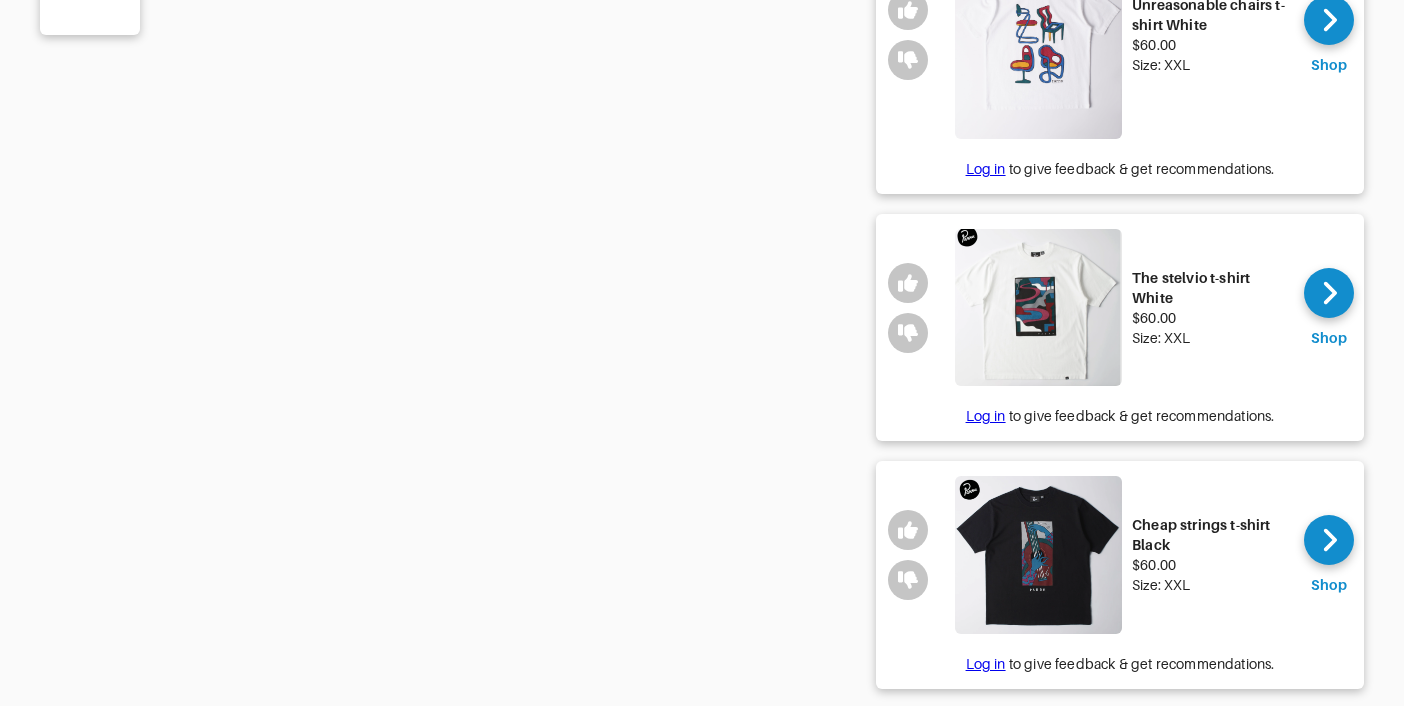 scroll, scrollTop: 936, scrollLeft: 0, axis: vertical 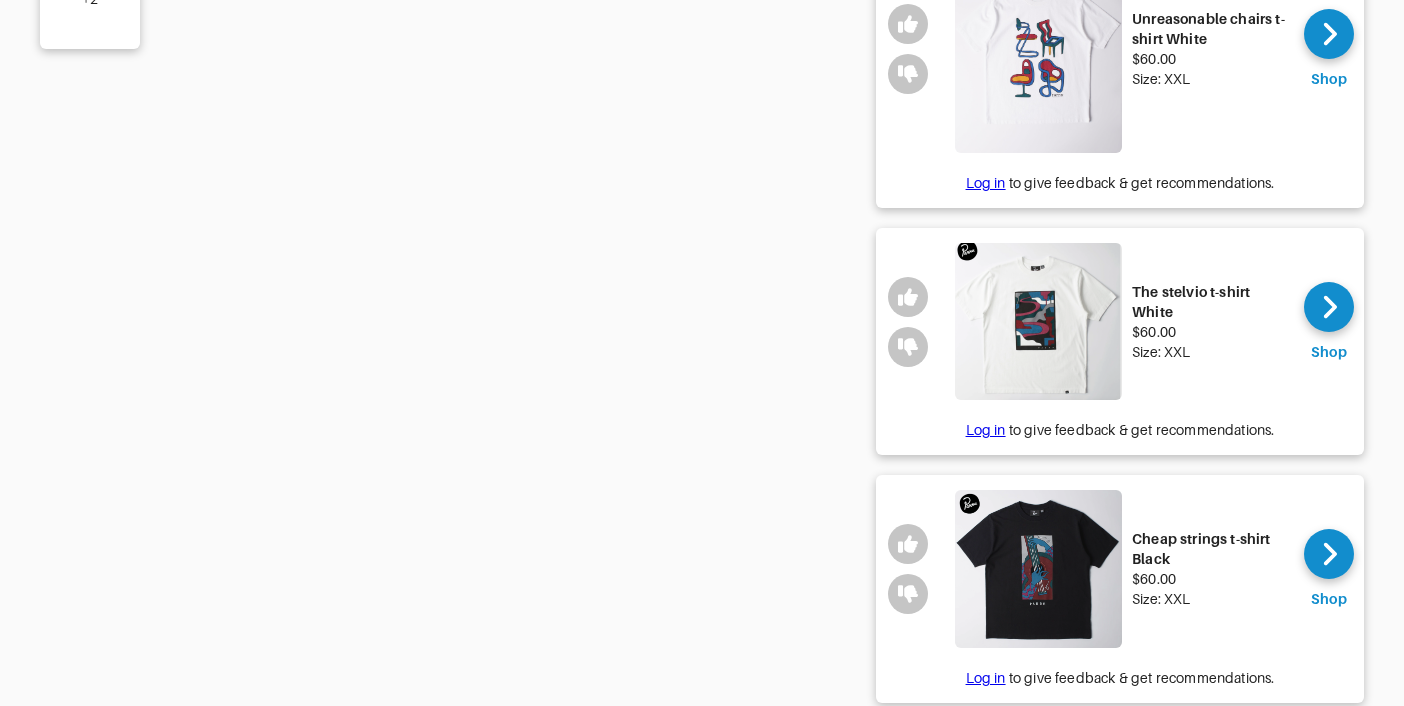 click on "The stelvio t-shirt White" at bounding box center (1210, 302) 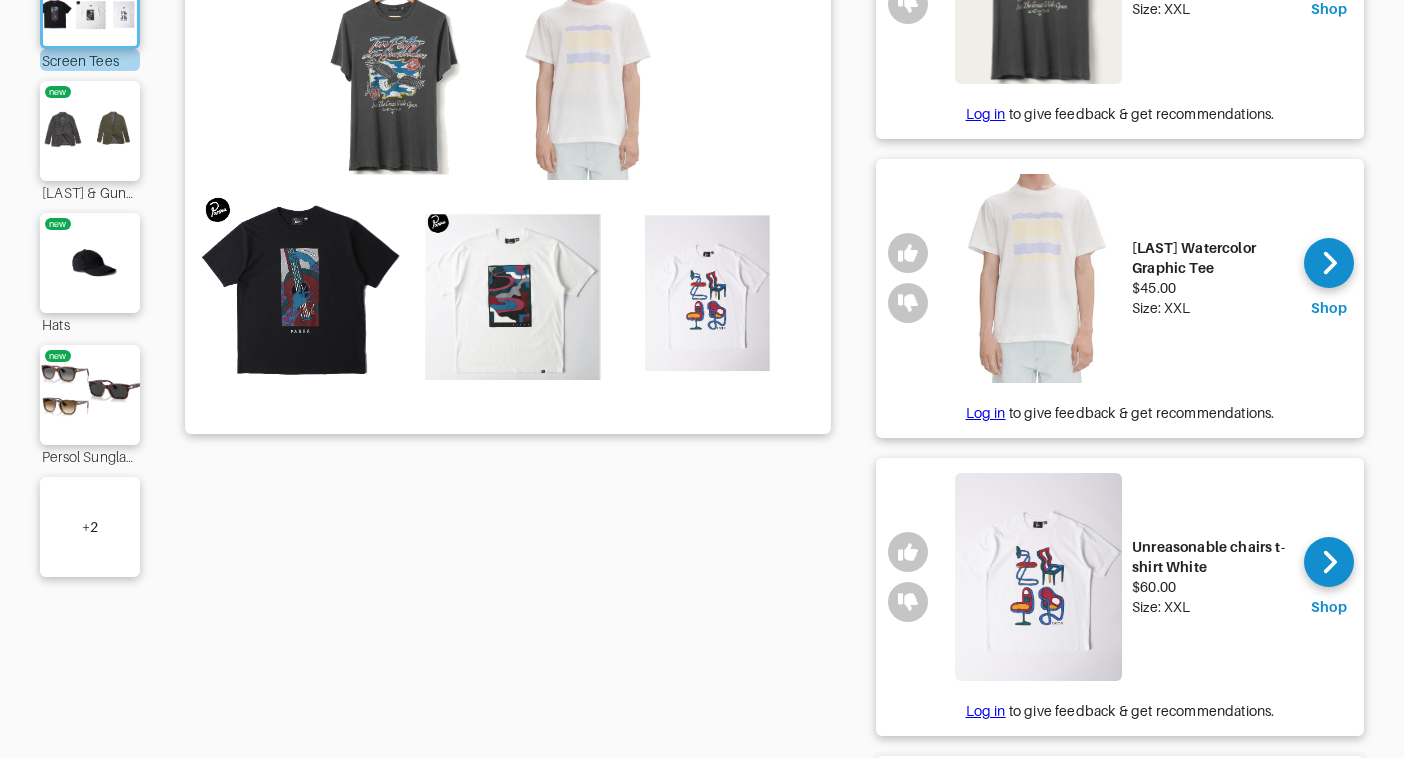 scroll, scrollTop: 434, scrollLeft: 0, axis: vertical 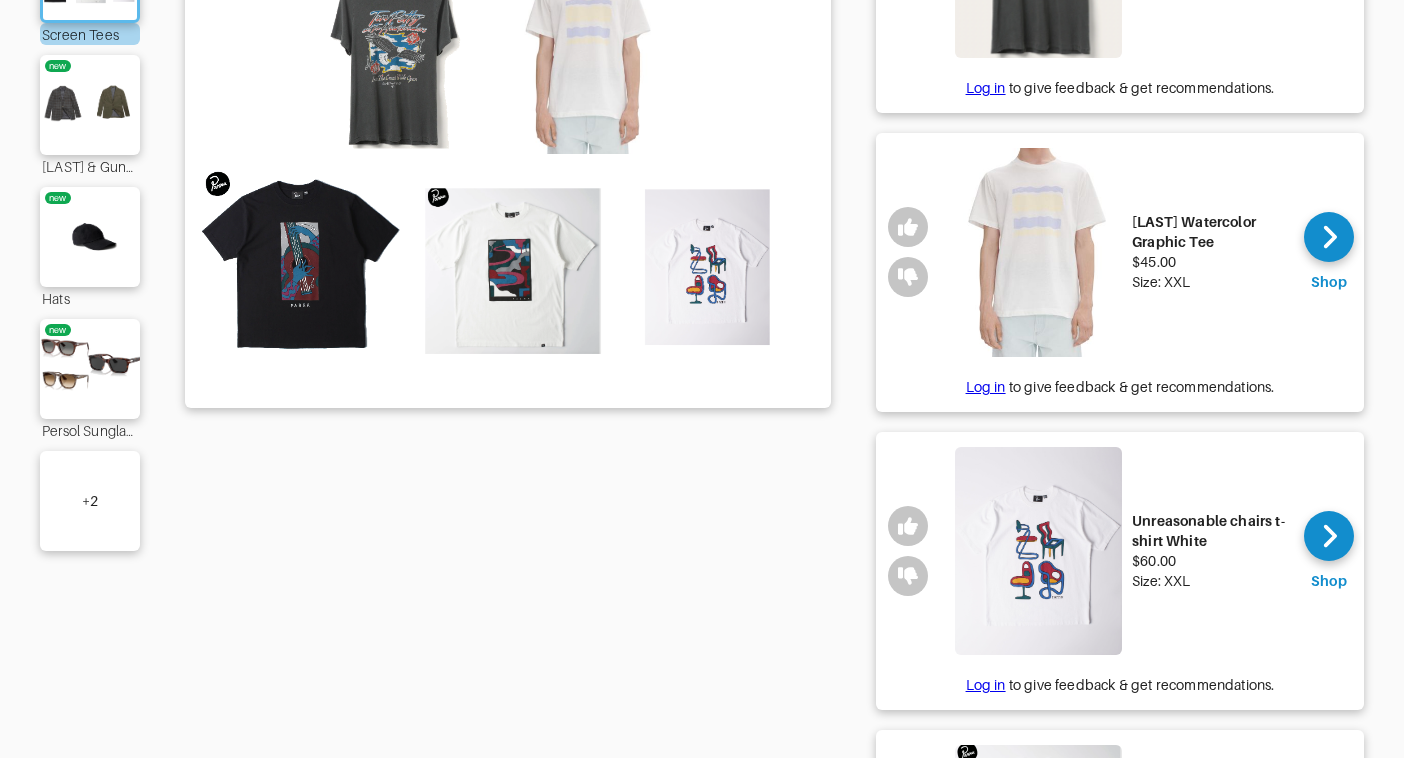 click at bounding box center [508, 174] 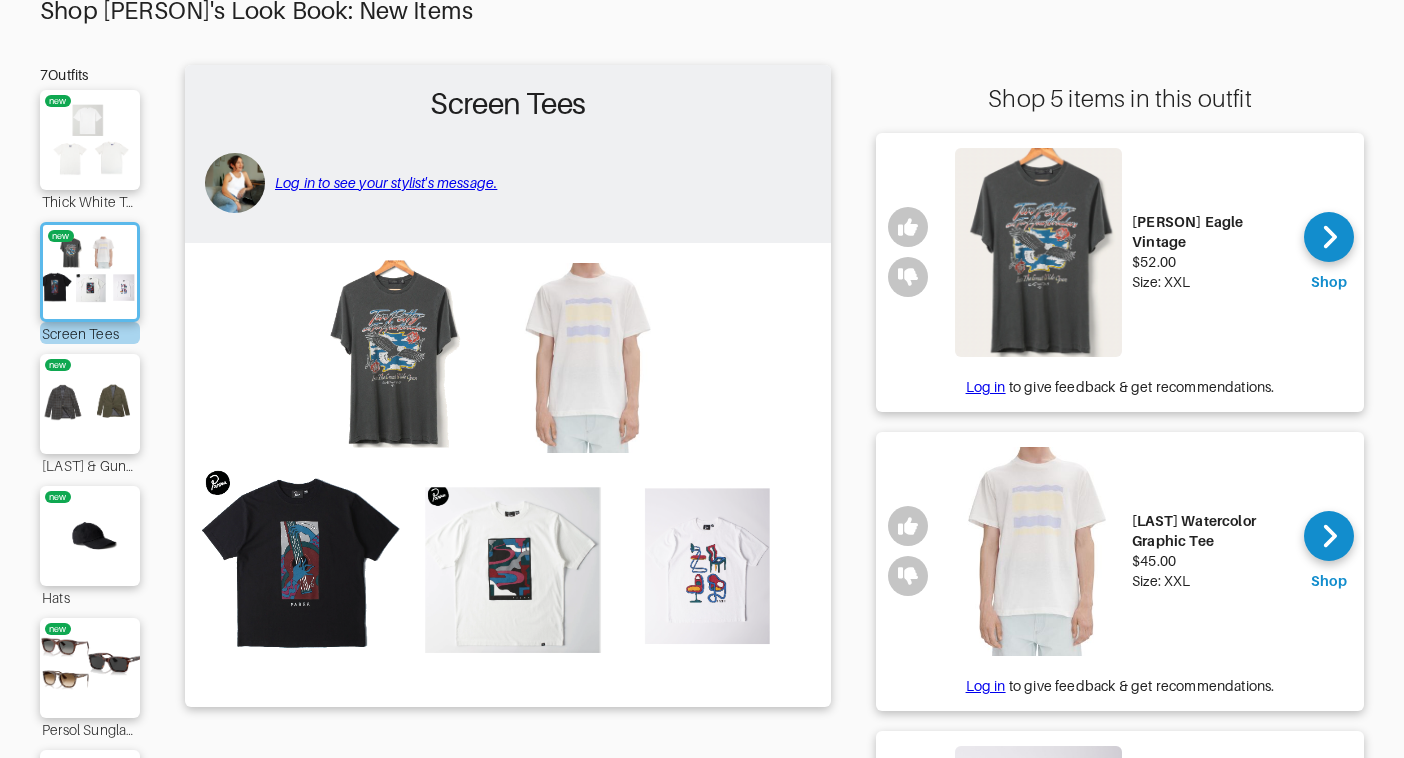 scroll, scrollTop: 128, scrollLeft: 0, axis: vertical 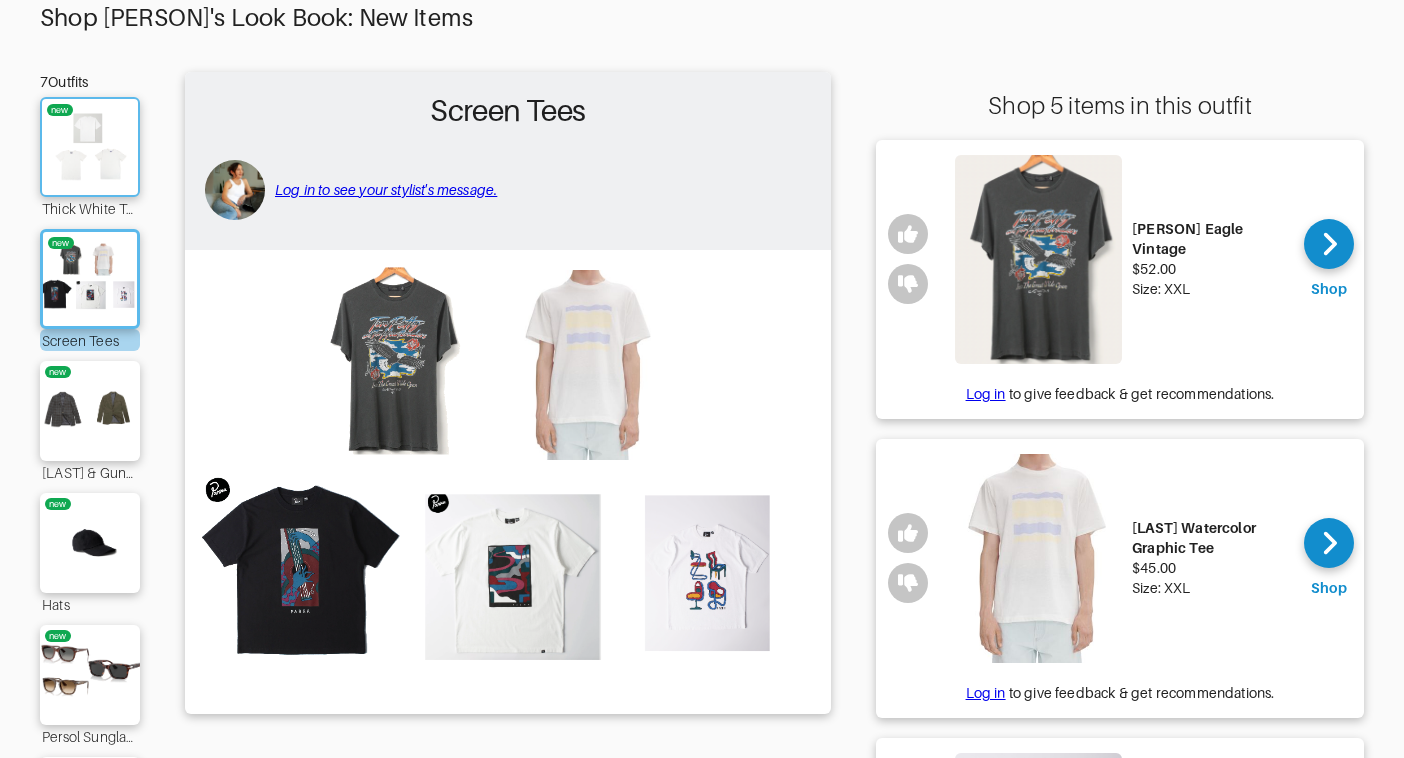 click at bounding box center (90, 147) 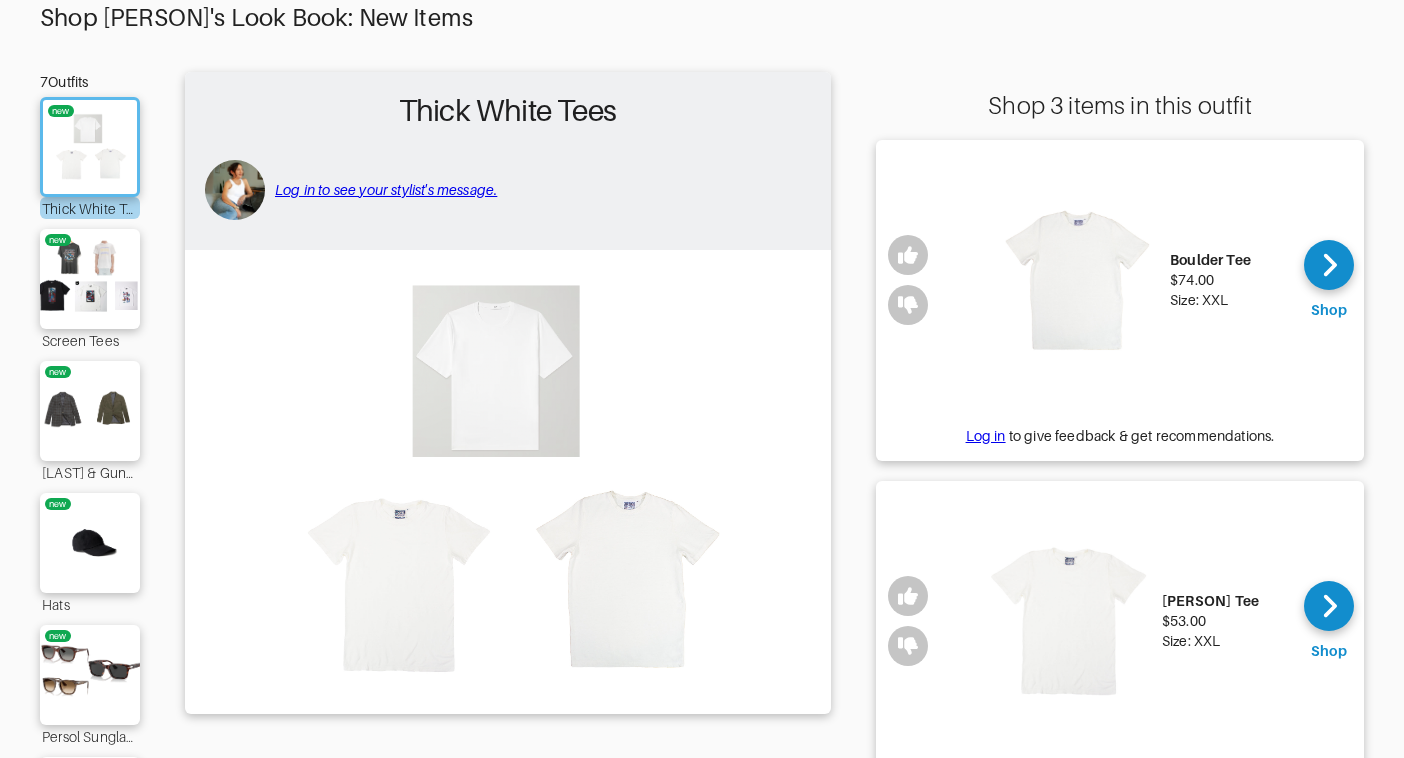 click at bounding box center [508, 480] 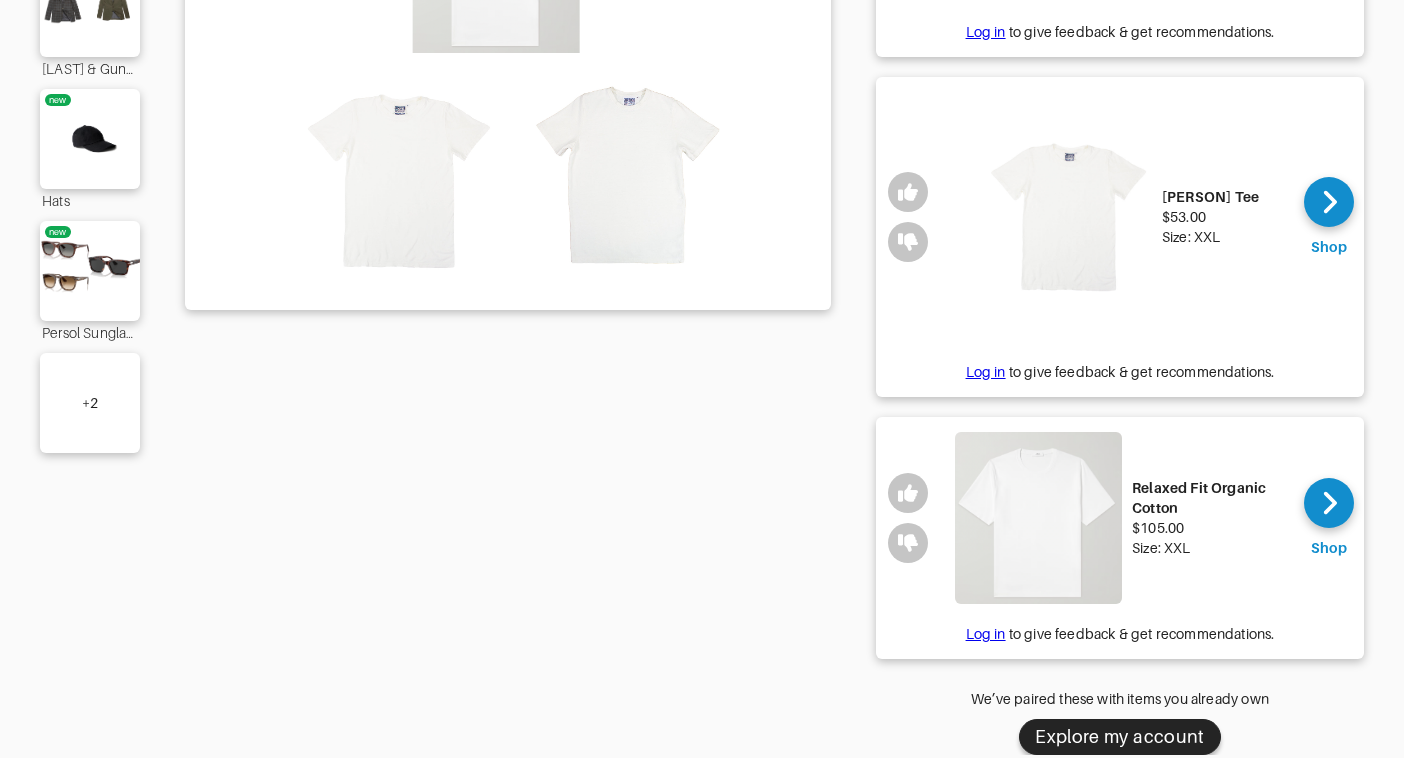 scroll, scrollTop: 536, scrollLeft: 0, axis: vertical 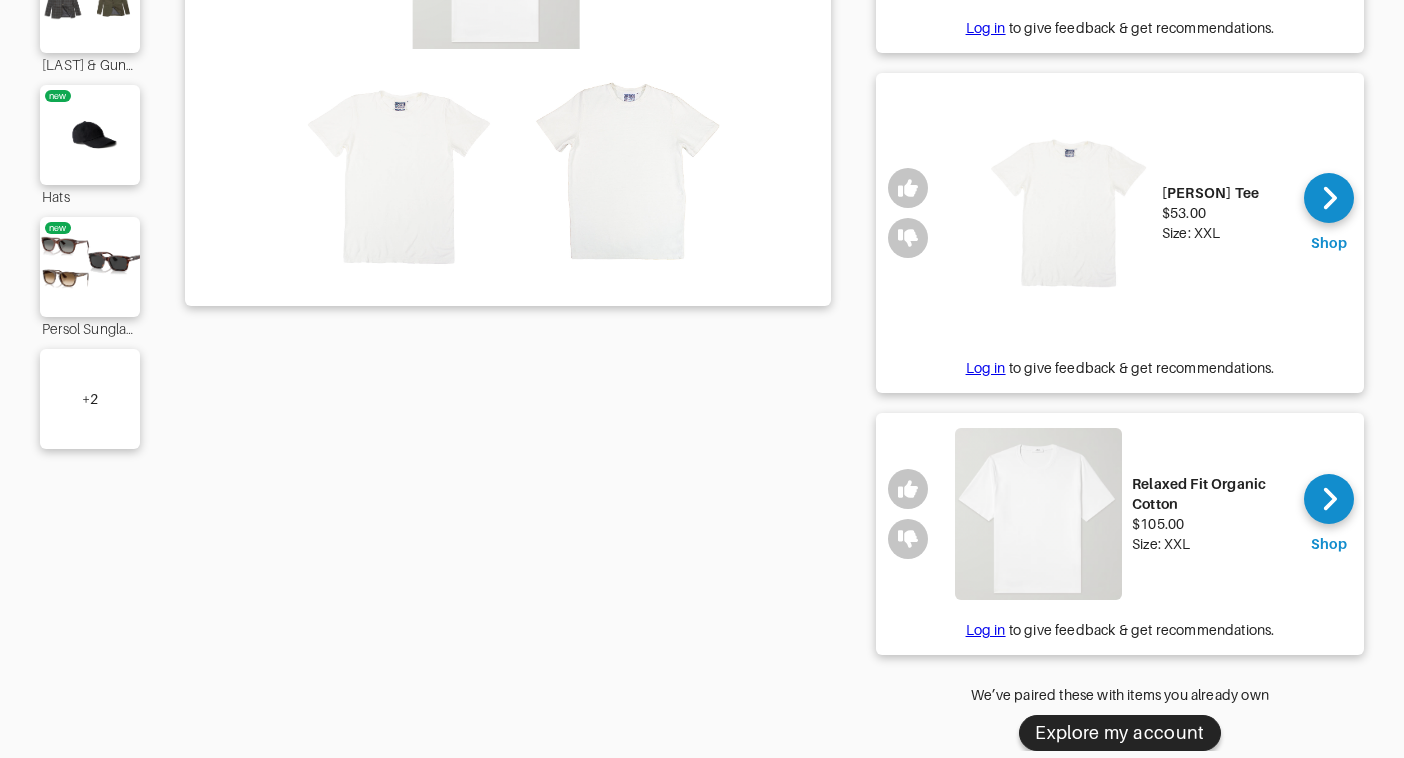 click at bounding box center [1038, 514] 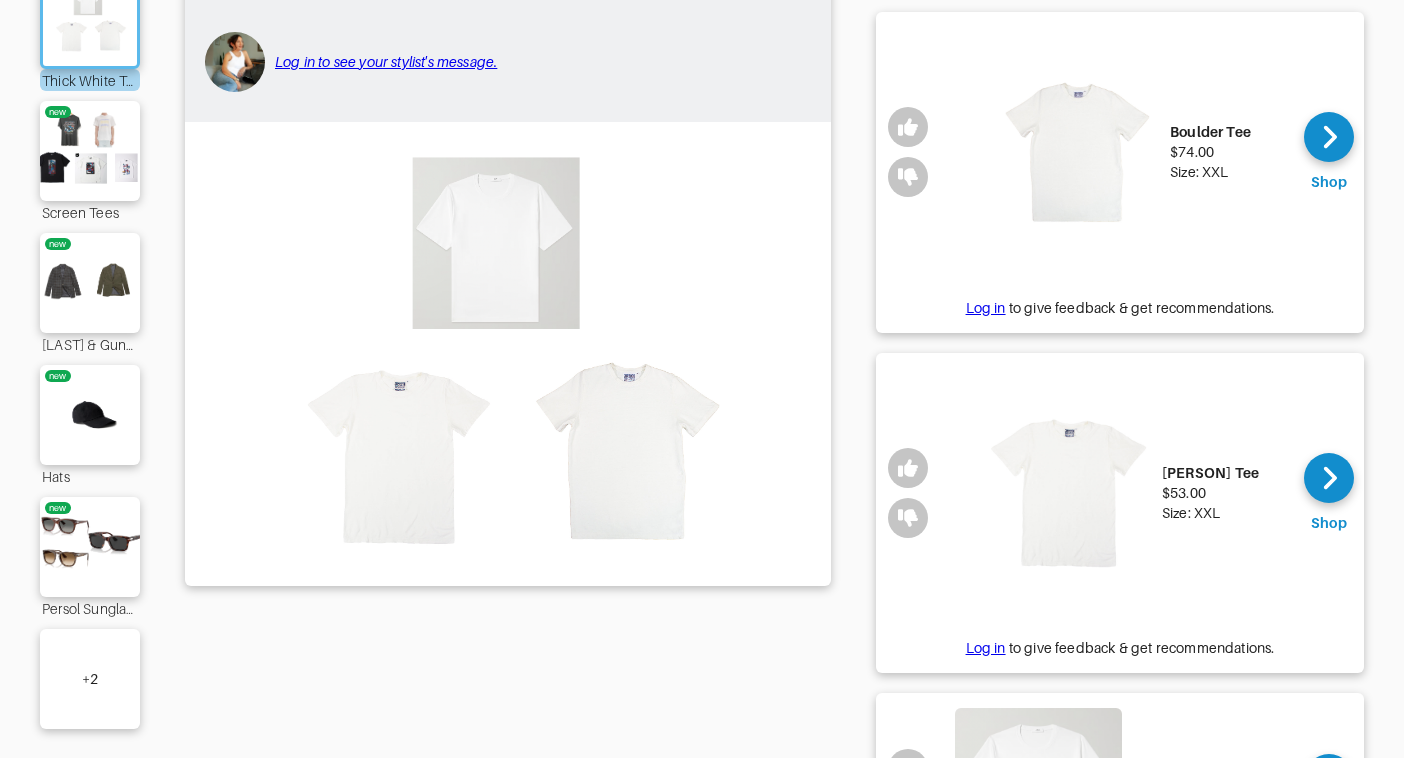 scroll, scrollTop: 250, scrollLeft: 0, axis: vertical 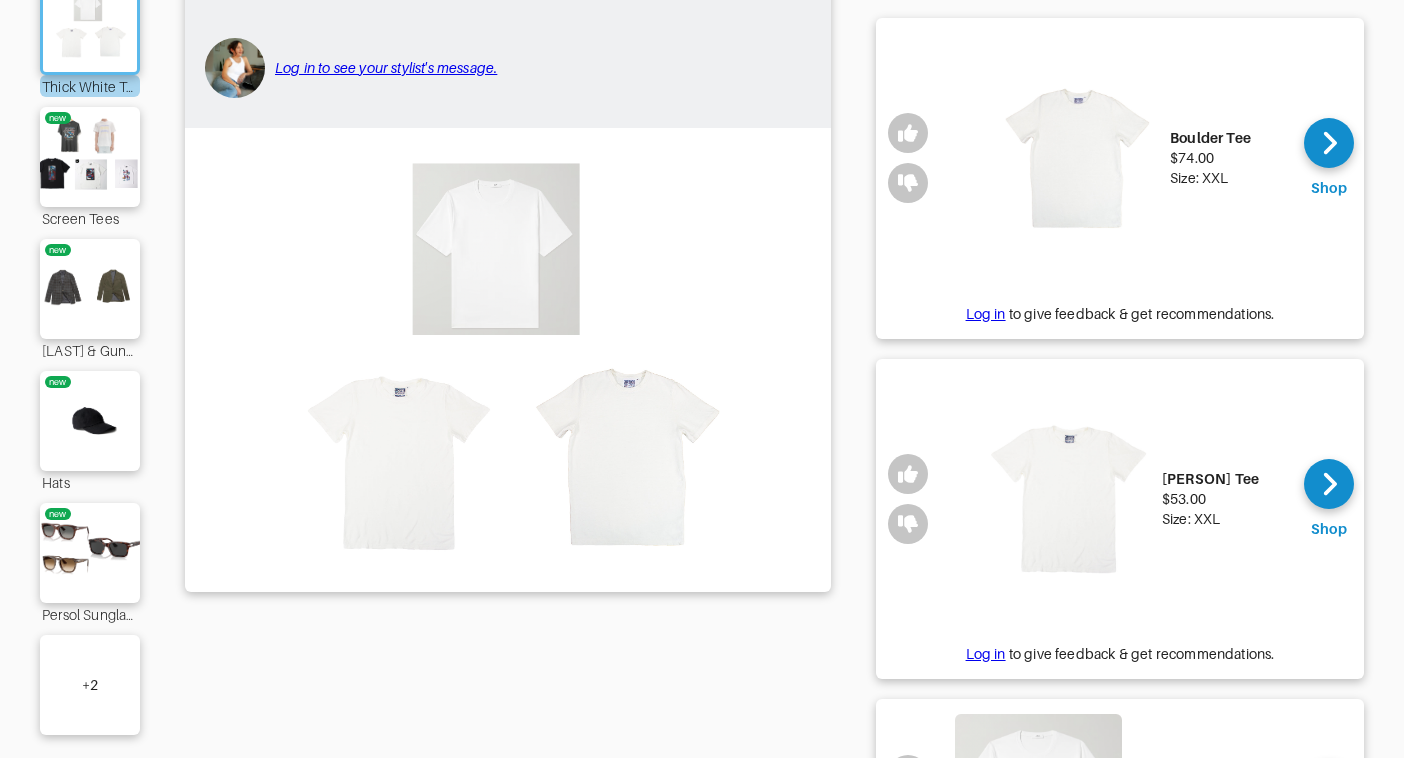 click at bounding box center (1076, 158) 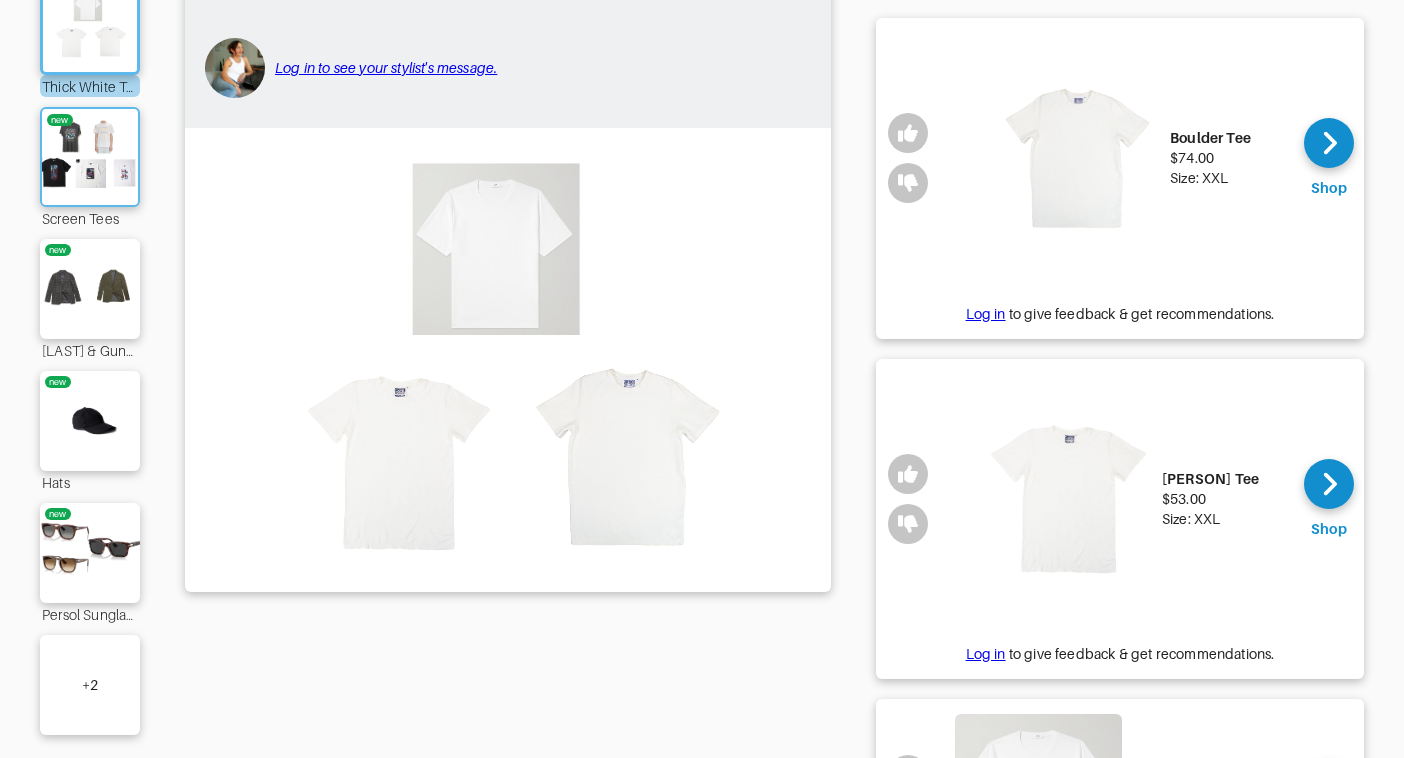 click at bounding box center [90, 157] 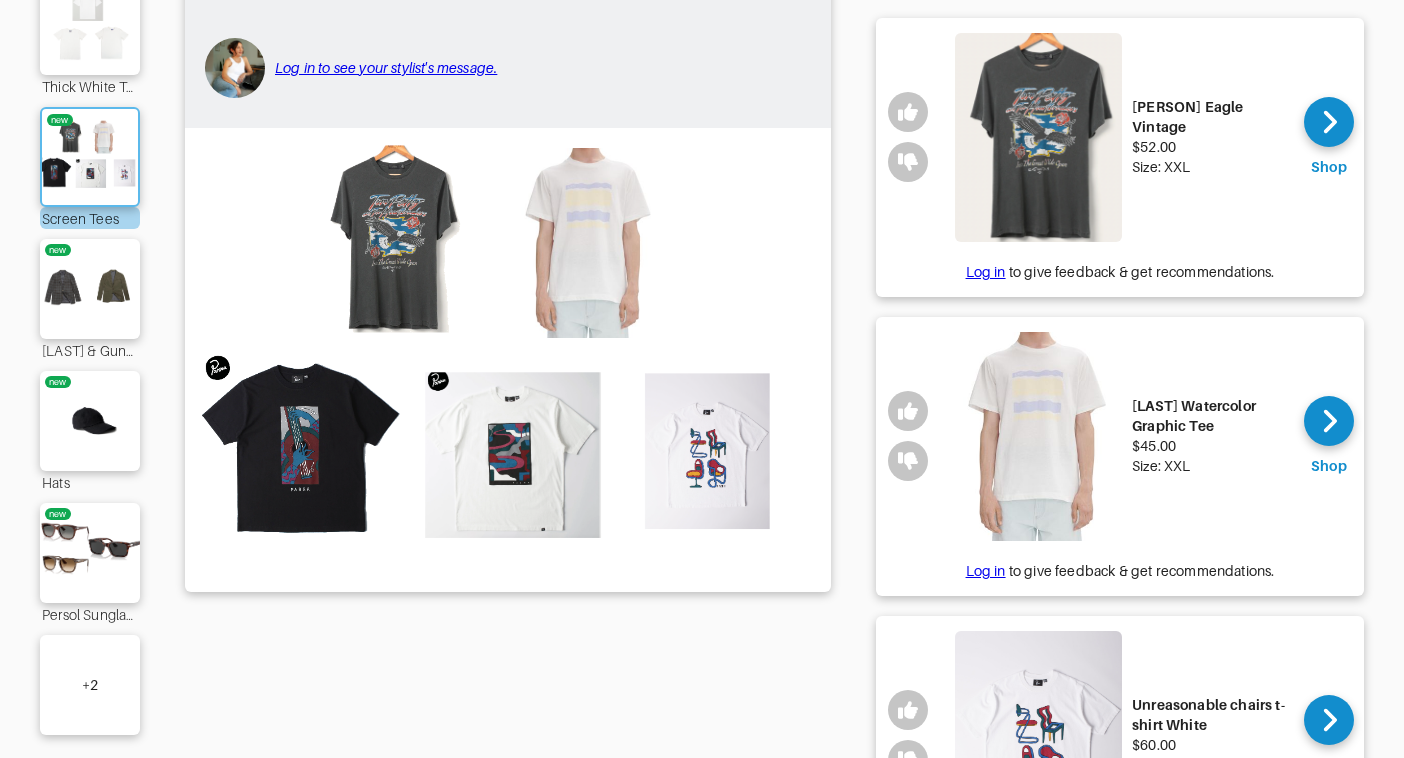 scroll, scrollTop: 247, scrollLeft: 0, axis: vertical 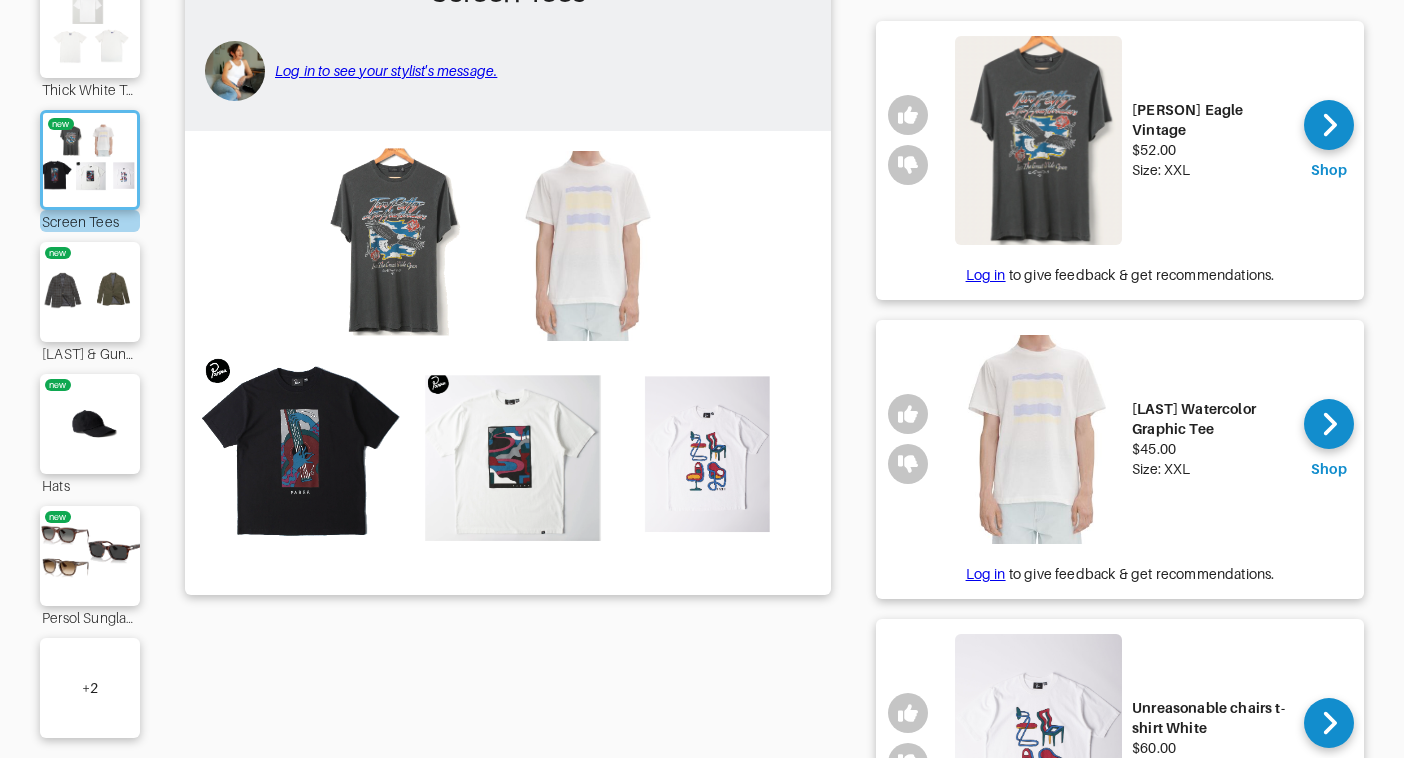 click at bounding box center [508, 361] 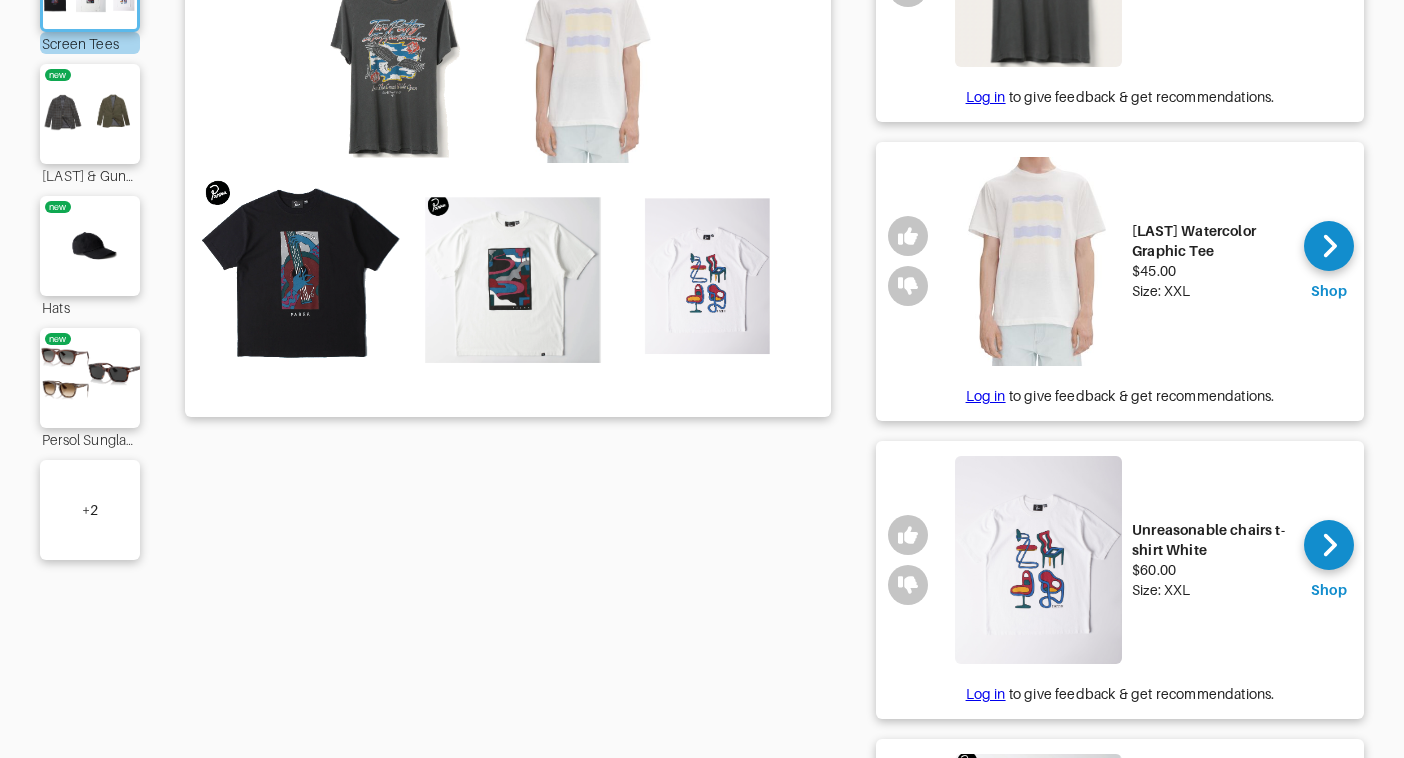 scroll, scrollTop: 488, scrollLeft: 0, axis: vertical 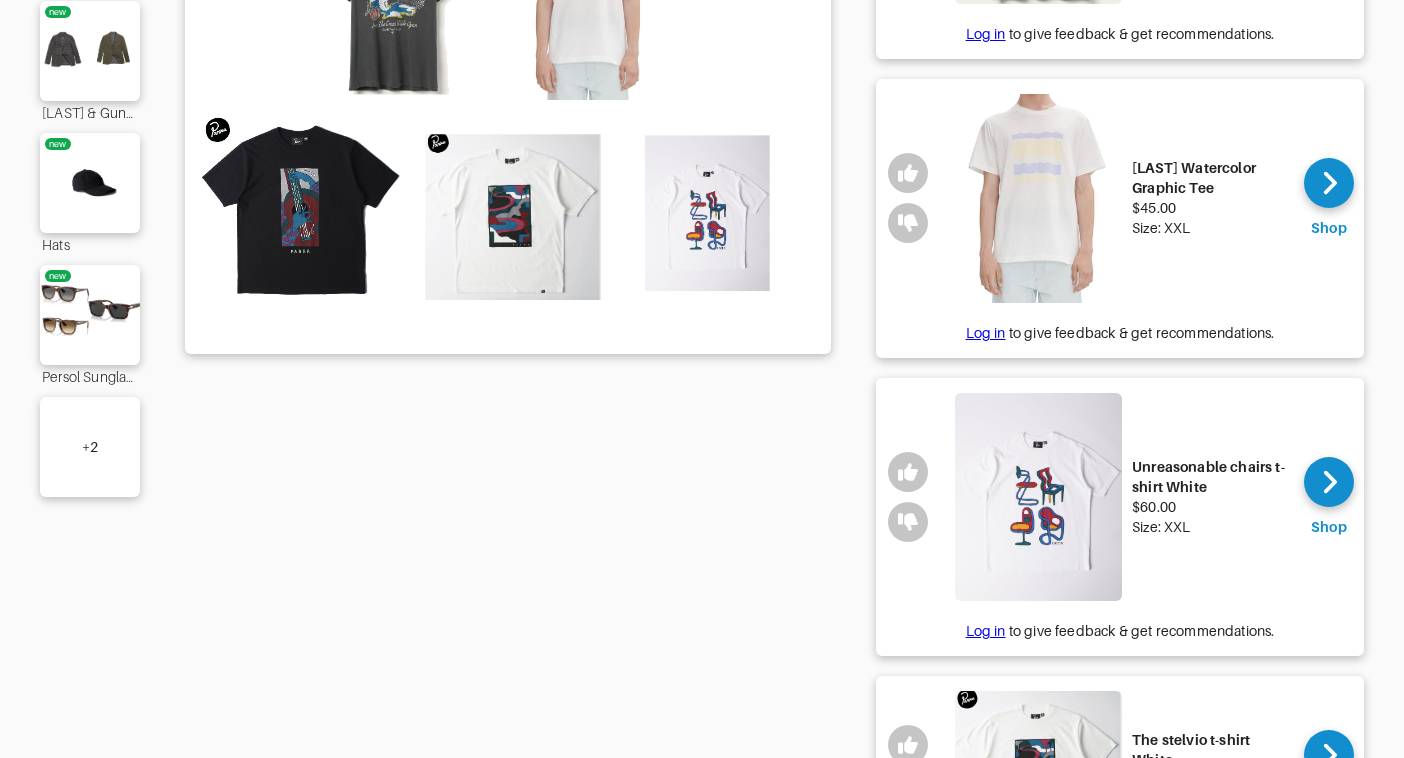 click on "Unreasonable chairs t-shirt White" at bounding box center [1210, 477] 